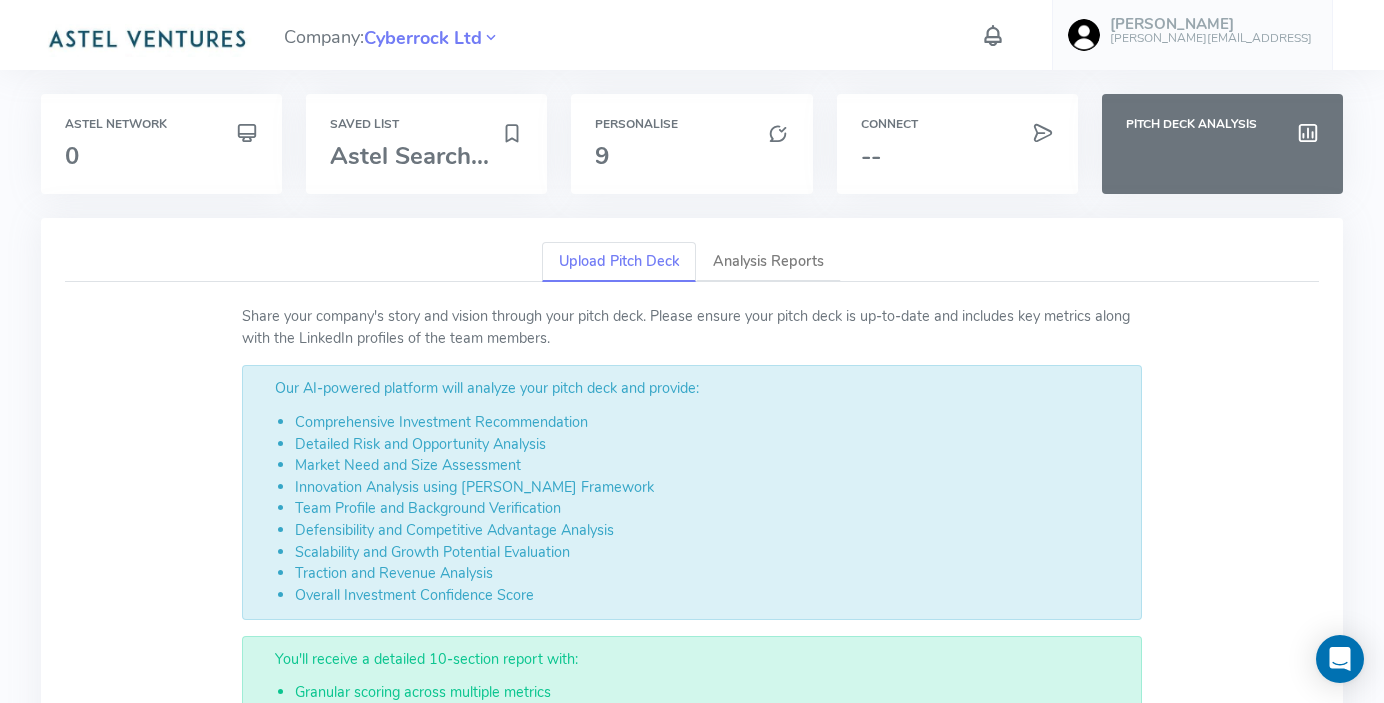scroll, scrollTop: 0, scrollLeft: 0, axis: both 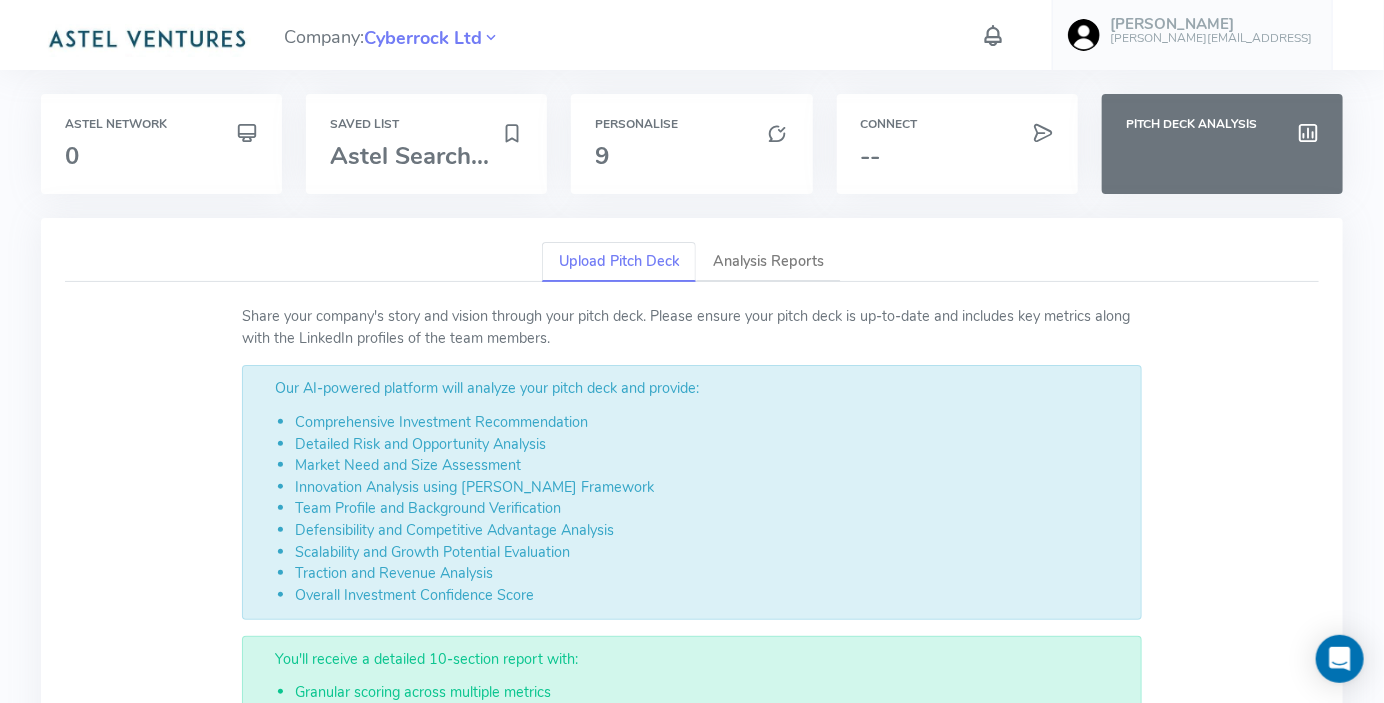 click at bounding box center [993, 35] 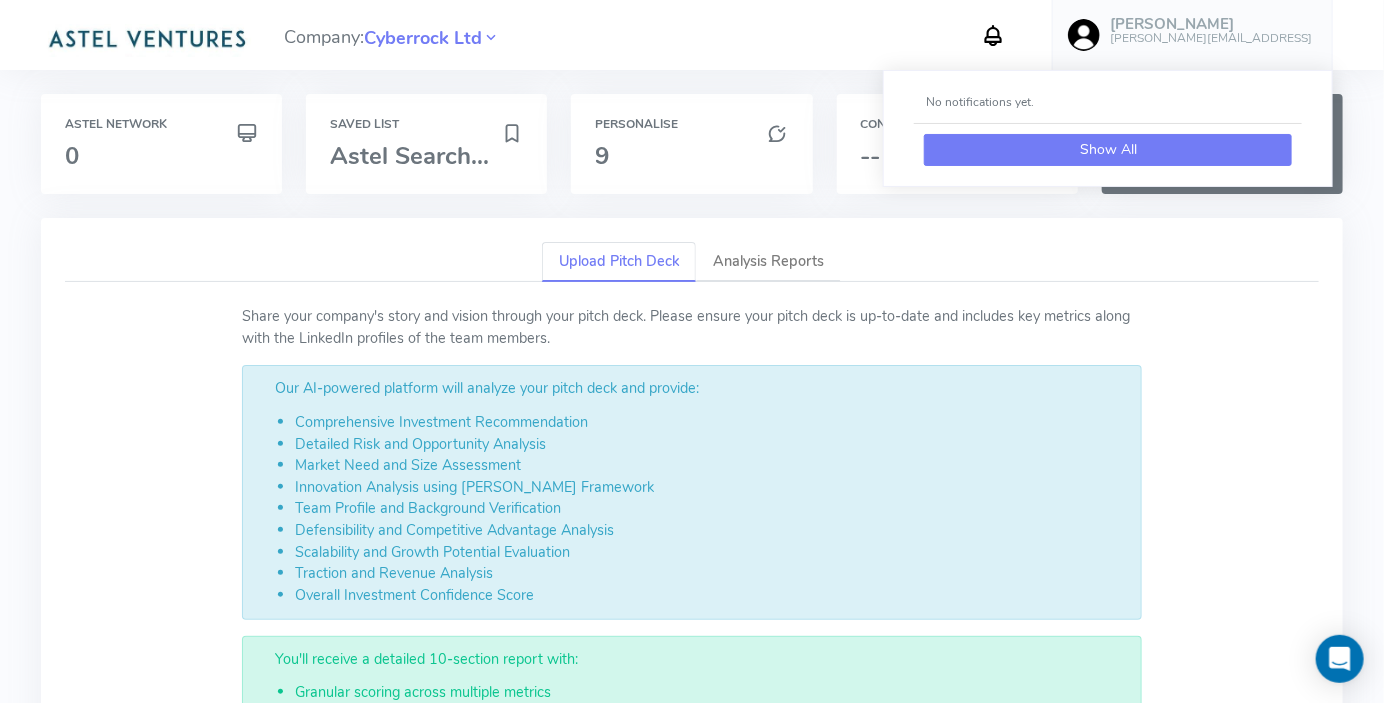 click on "Show All" at bounding box center (1108, 150) 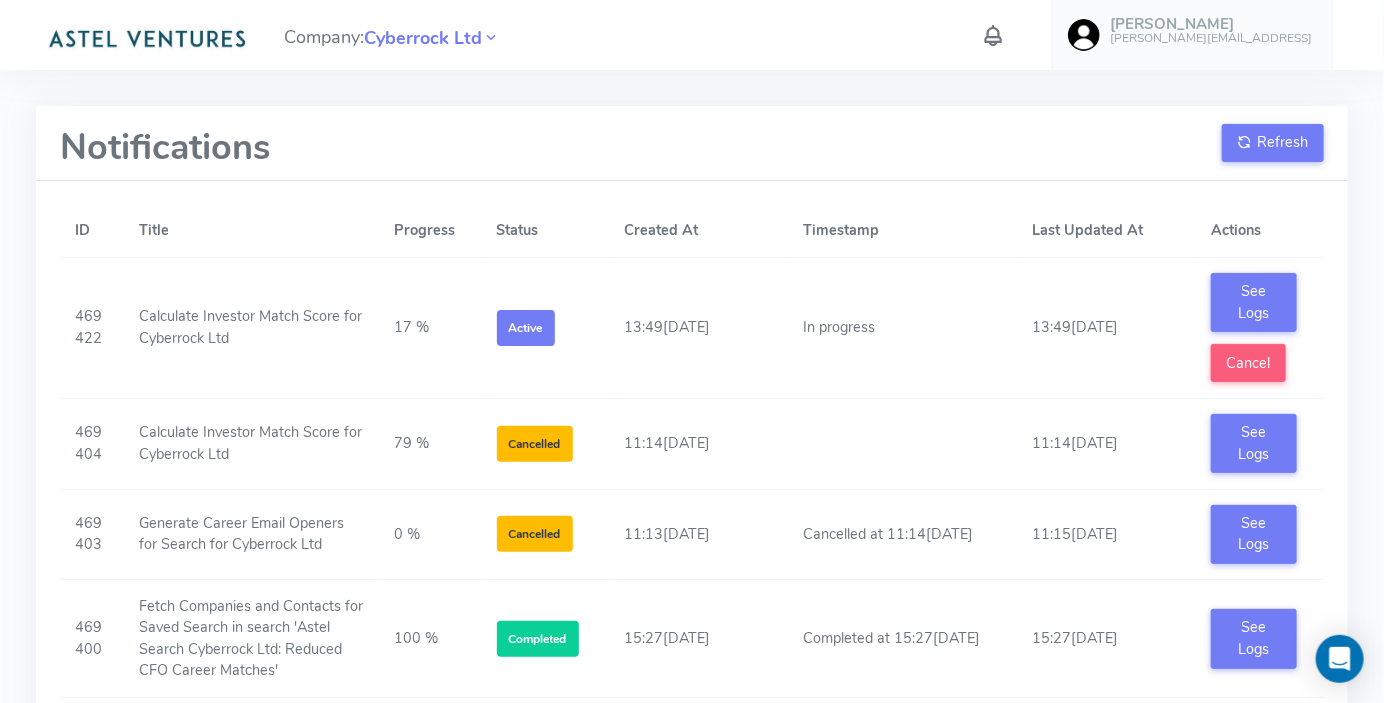 click at bounding box center [993, 35] 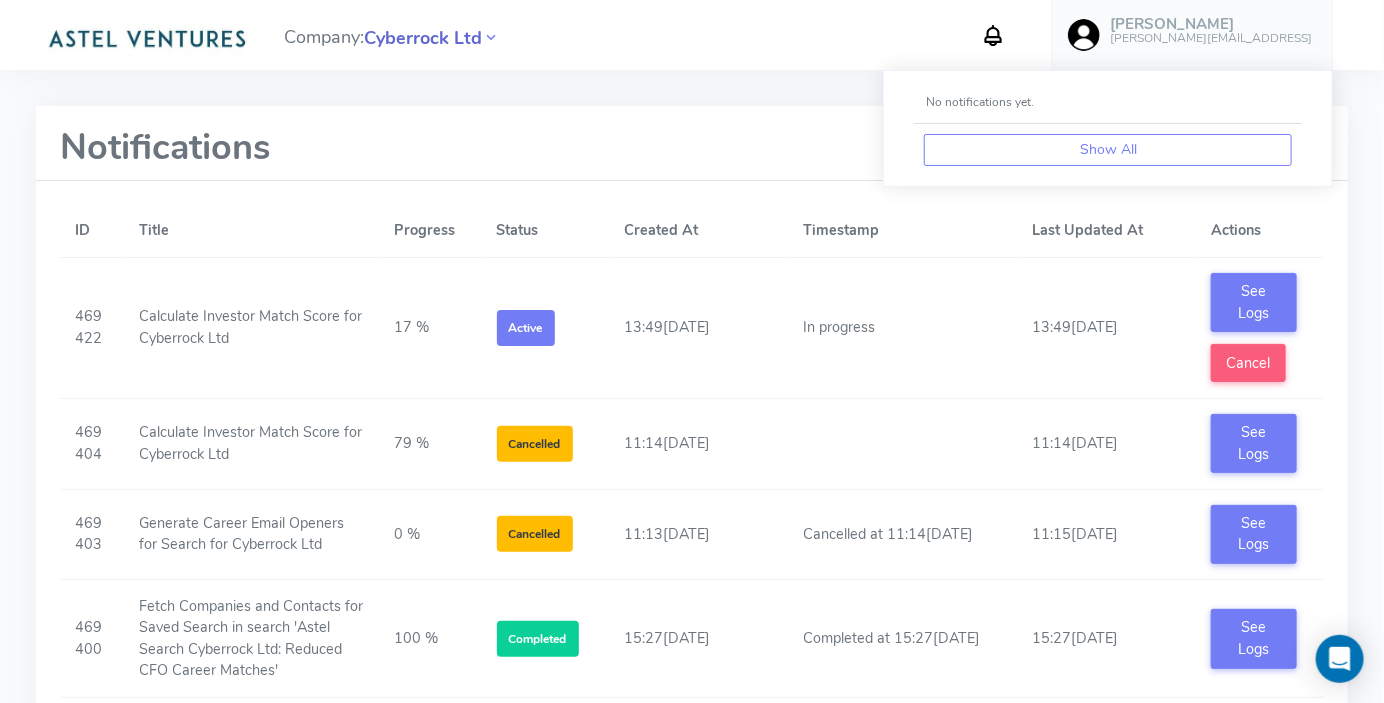 click on "Cyberrock Ltd" at bounding box center [423, 38] 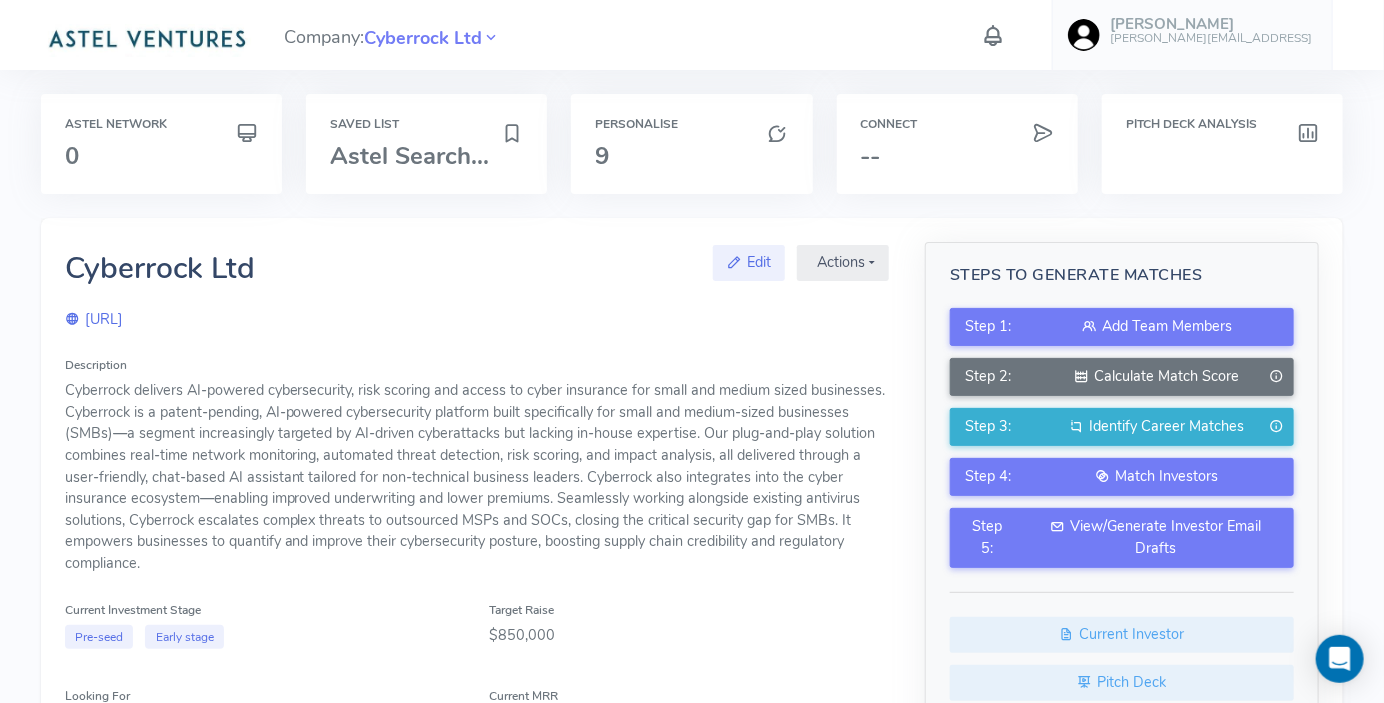 click at bounding box center [993, 35] 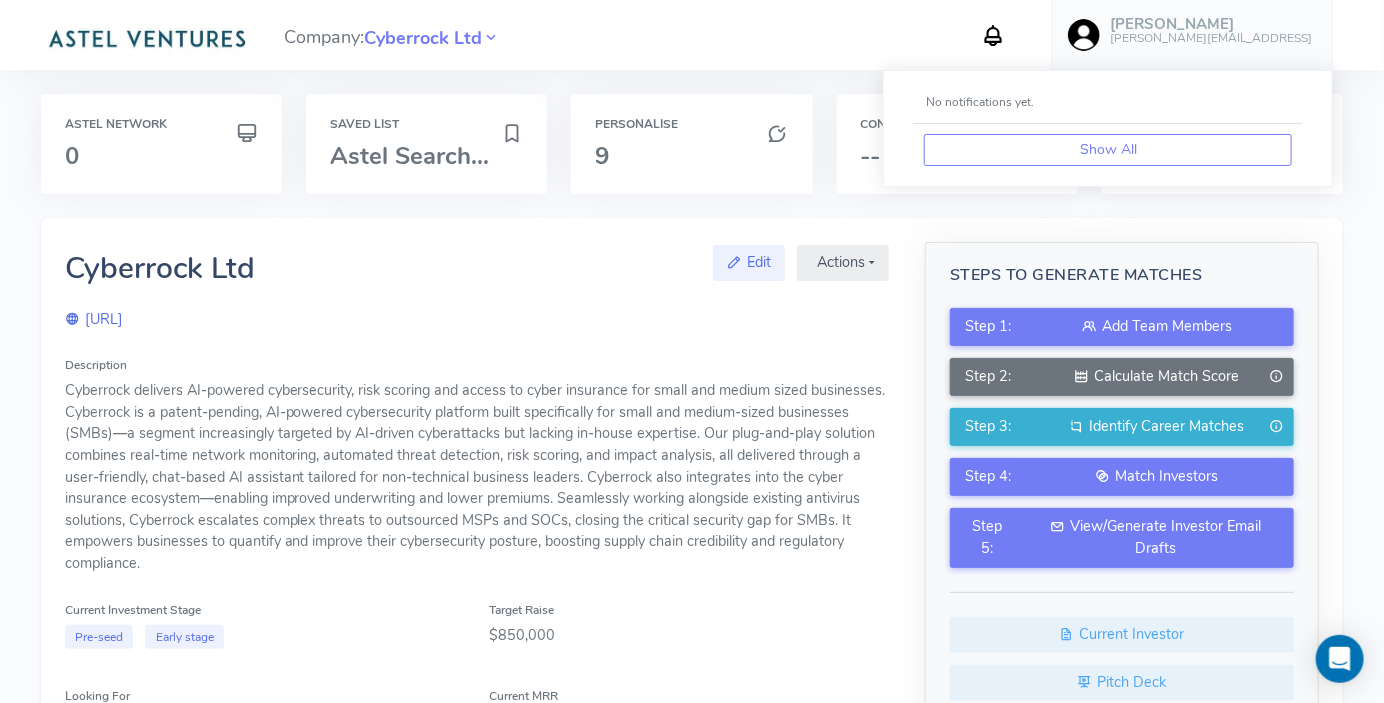 click at bounding box center [993, 35] 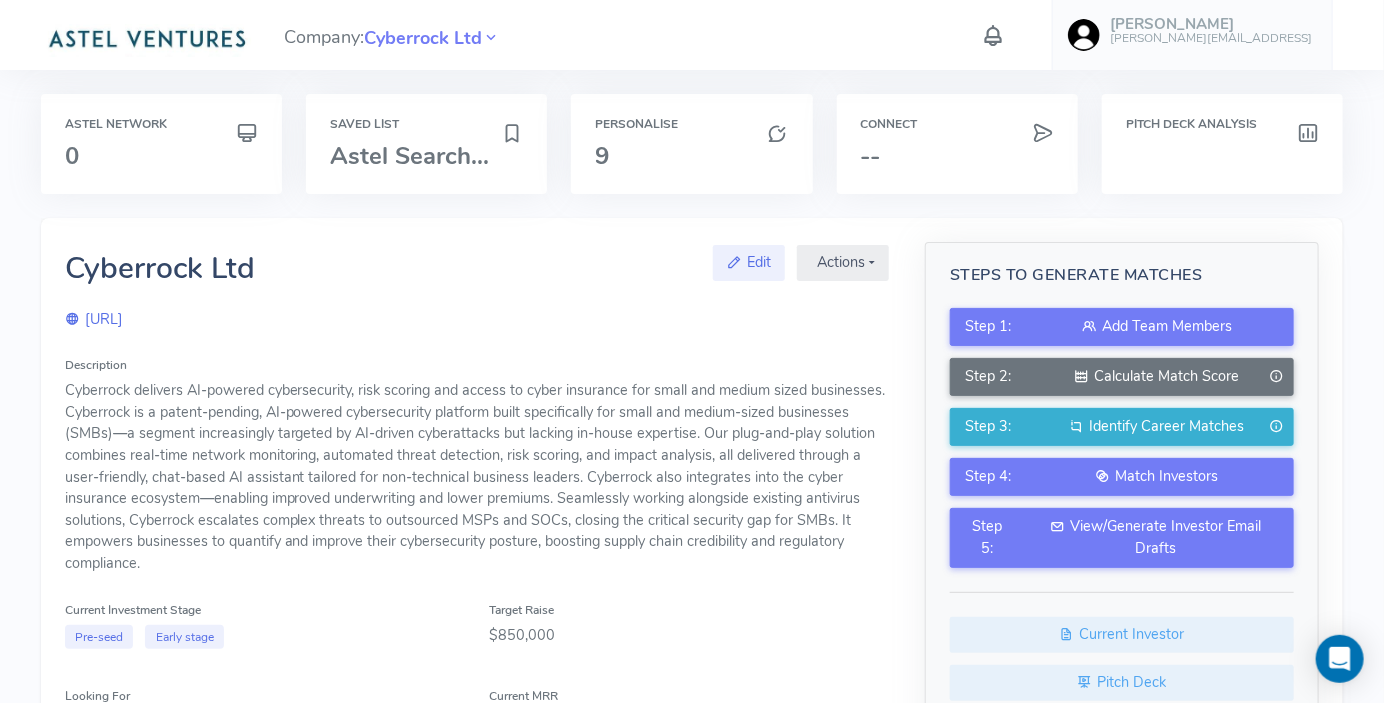 click at bounding box center (993, 35) 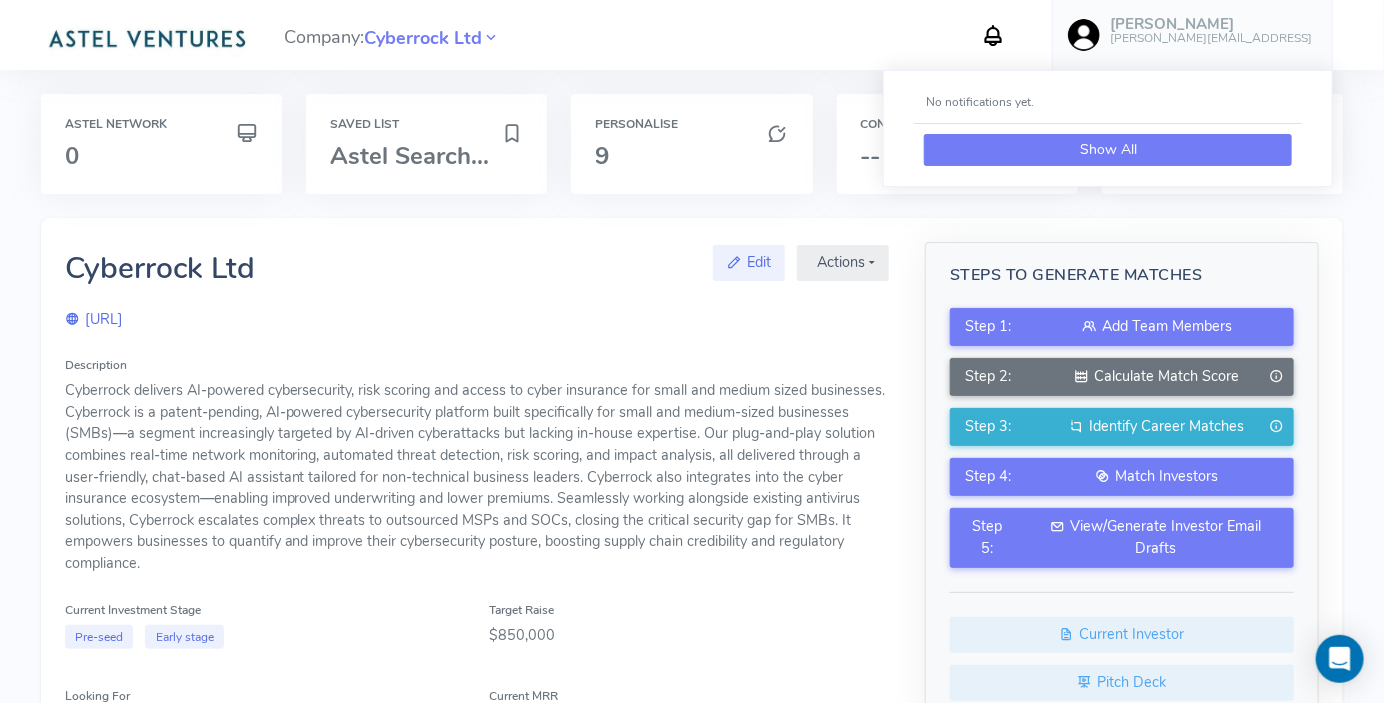 click on "Show All" at bounding box center [1108, 150] 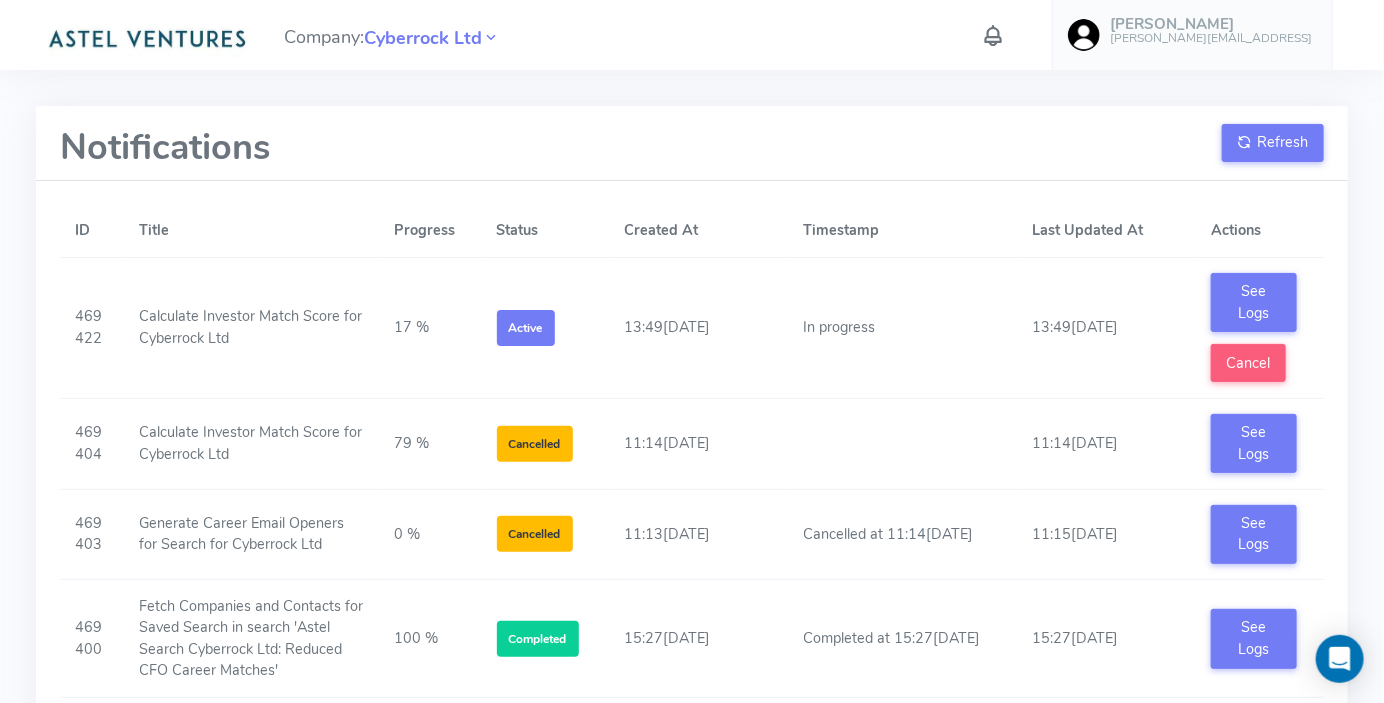 click at bounding box center [993, 35] 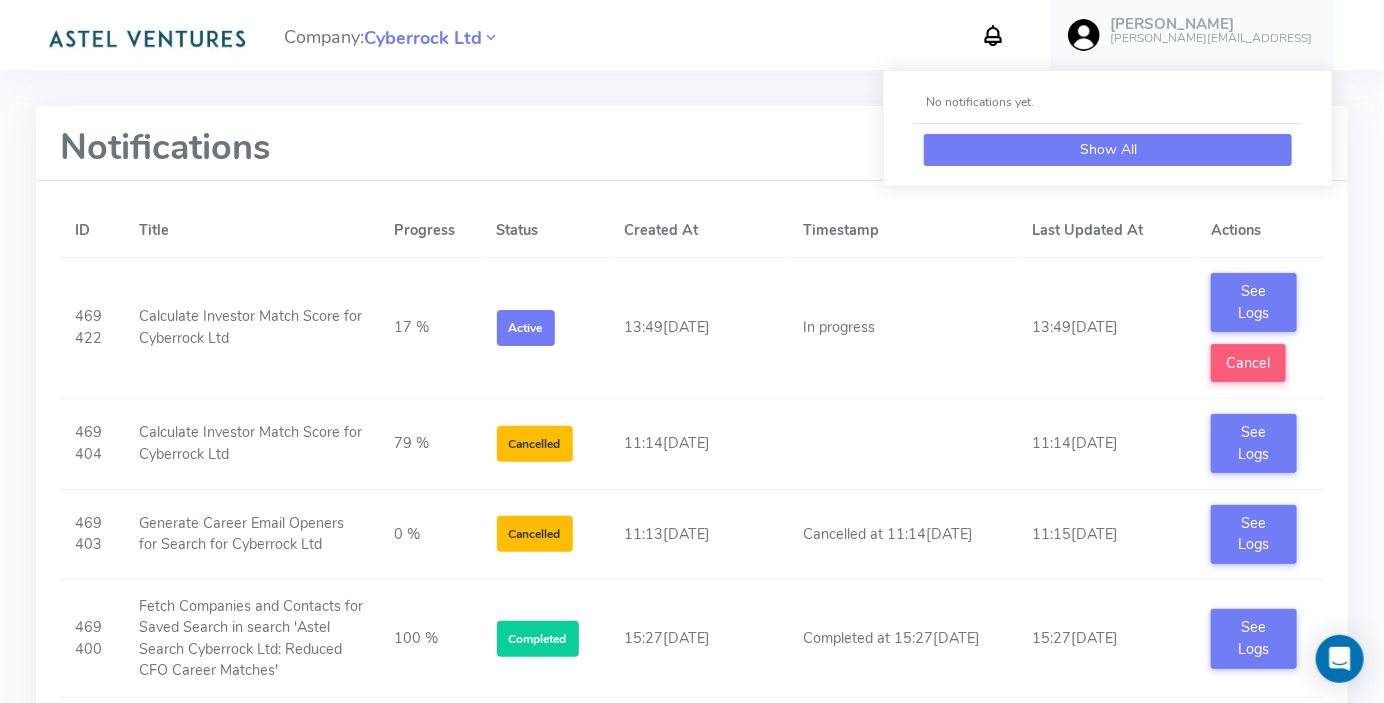 click on "Show All" at bounding box center (1108, 150) 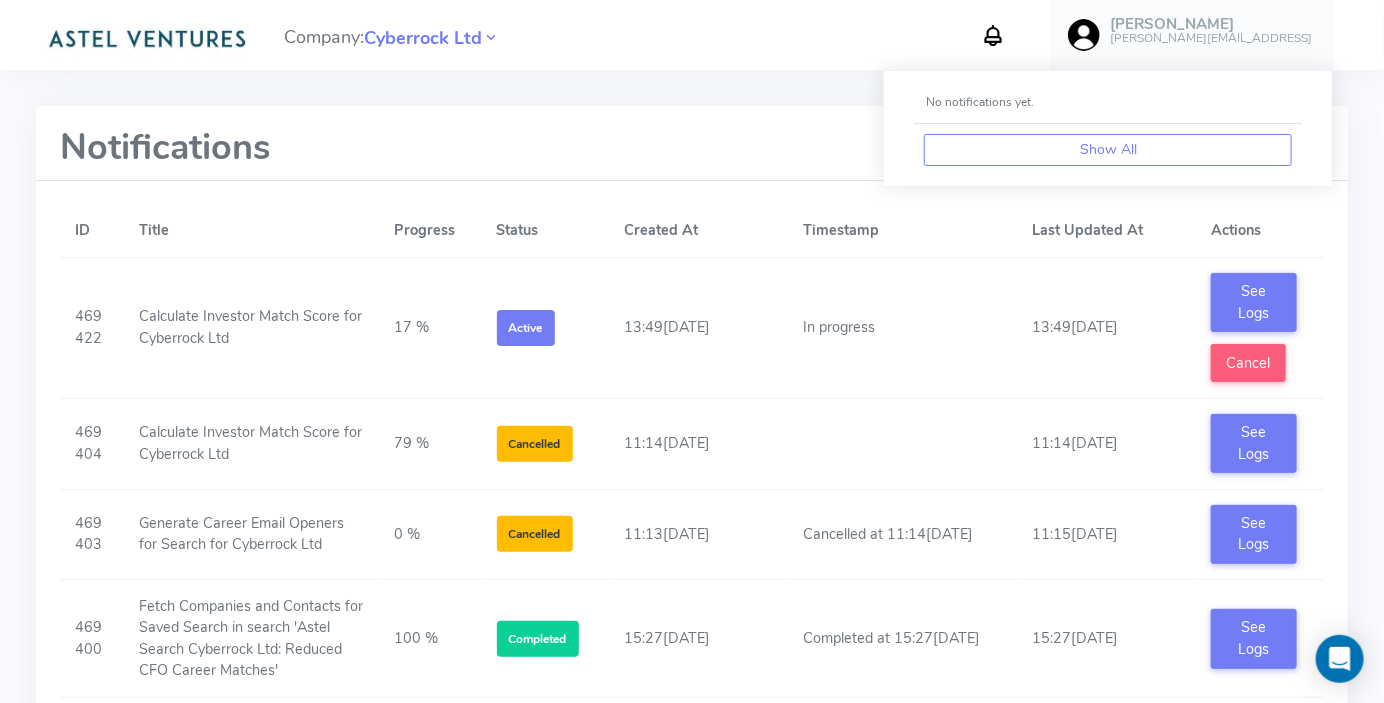 click at bounding box center [993, 35] 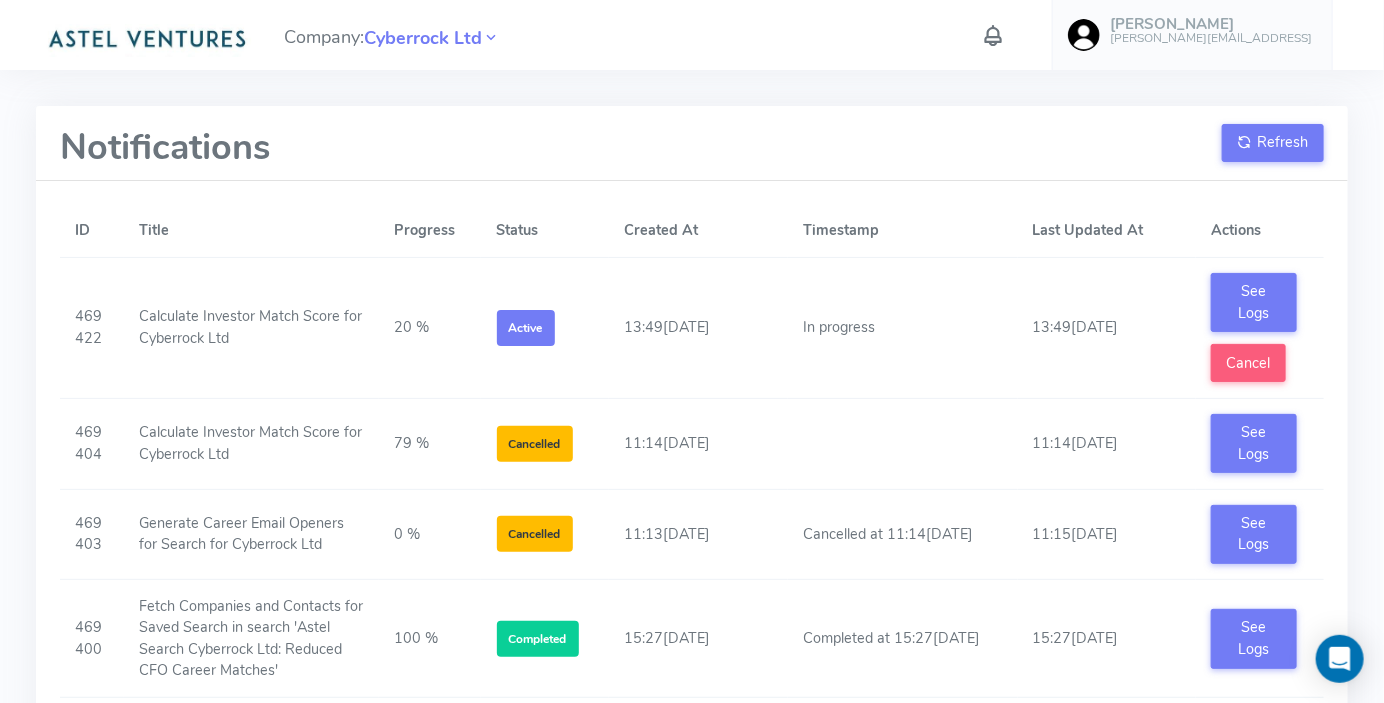 click on "[PERSON_NAME][EMAIL_ADDRESS]" at bounding box center [1211, 38] 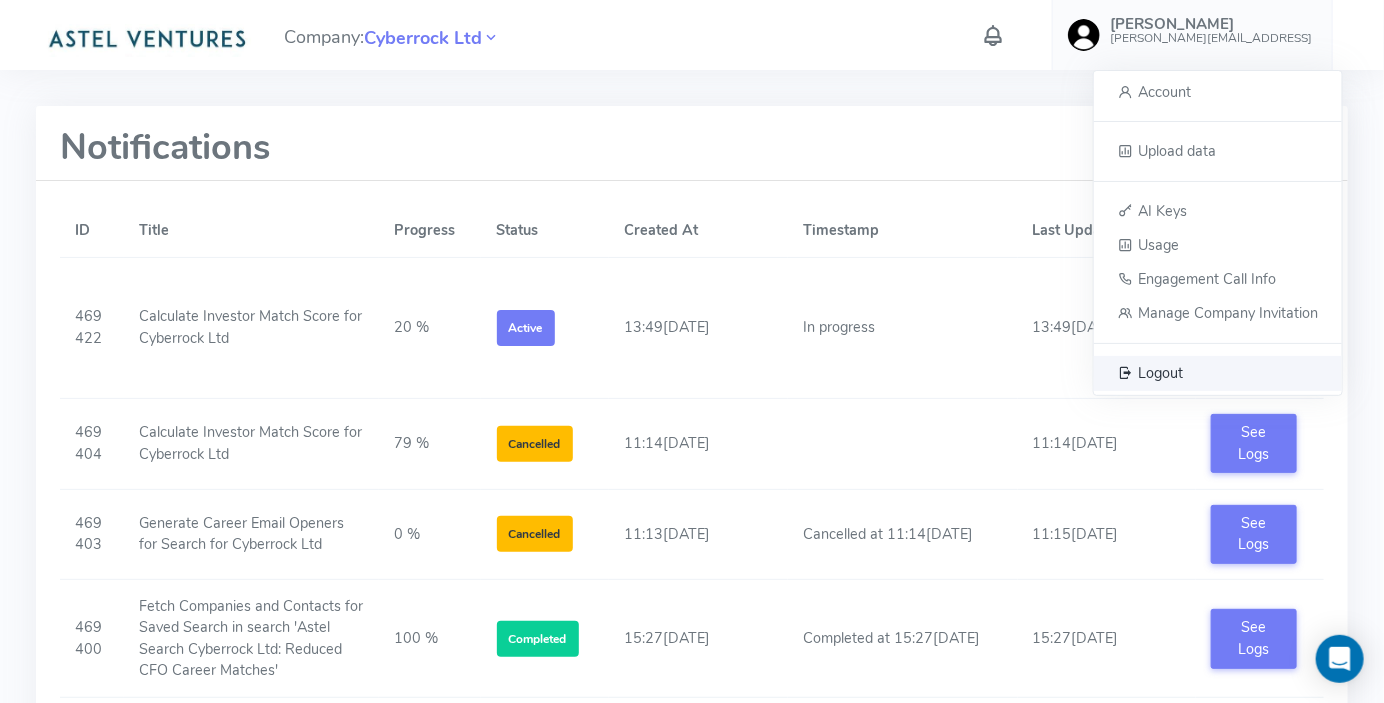 click on "Logout" at bounding box center (1160, 372) 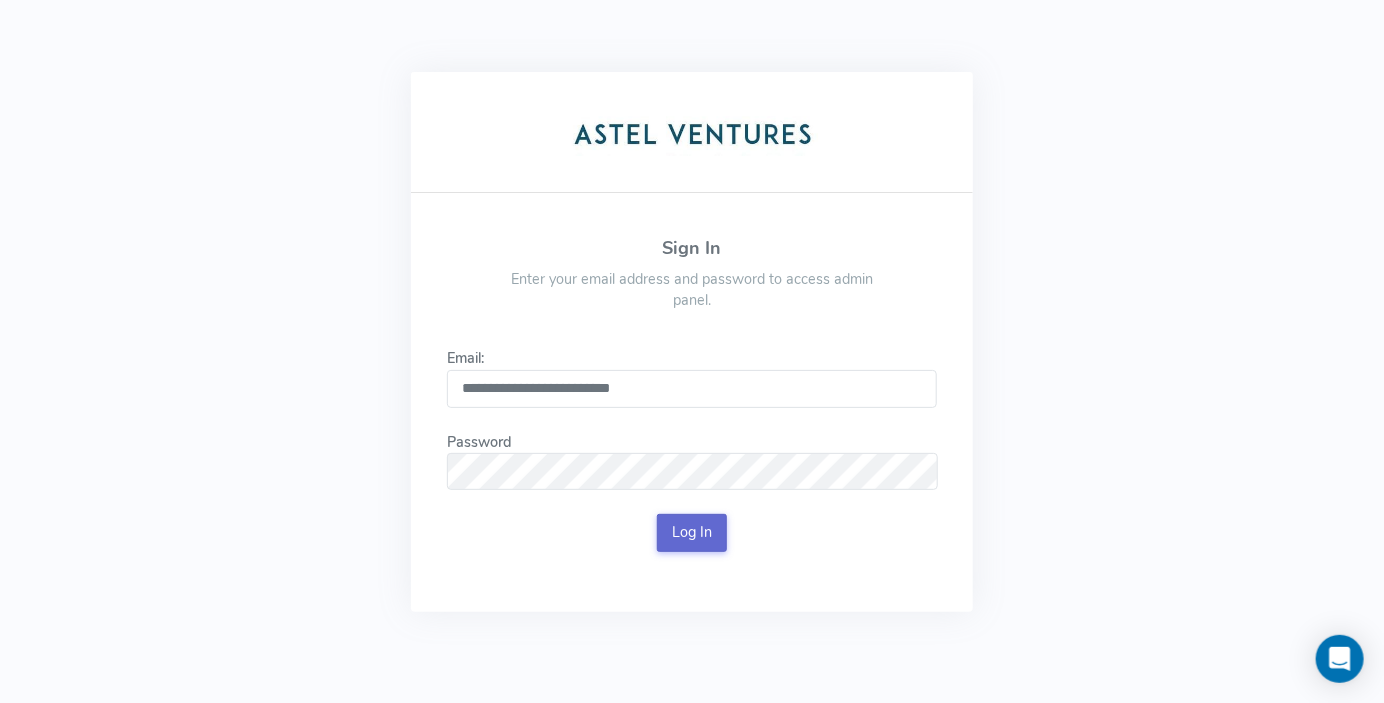 click on "Log In" at bounding box center [692, 533] 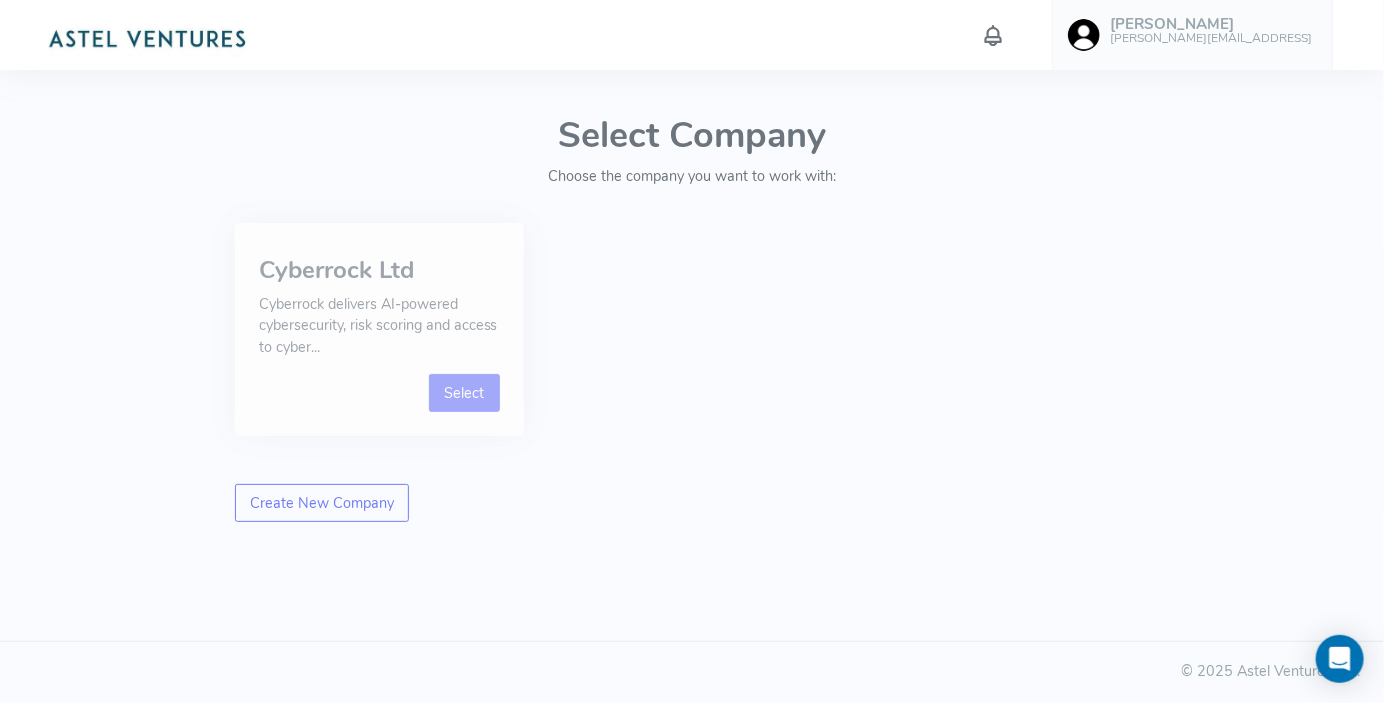 click on "Select" at bounding box center (464, 393) 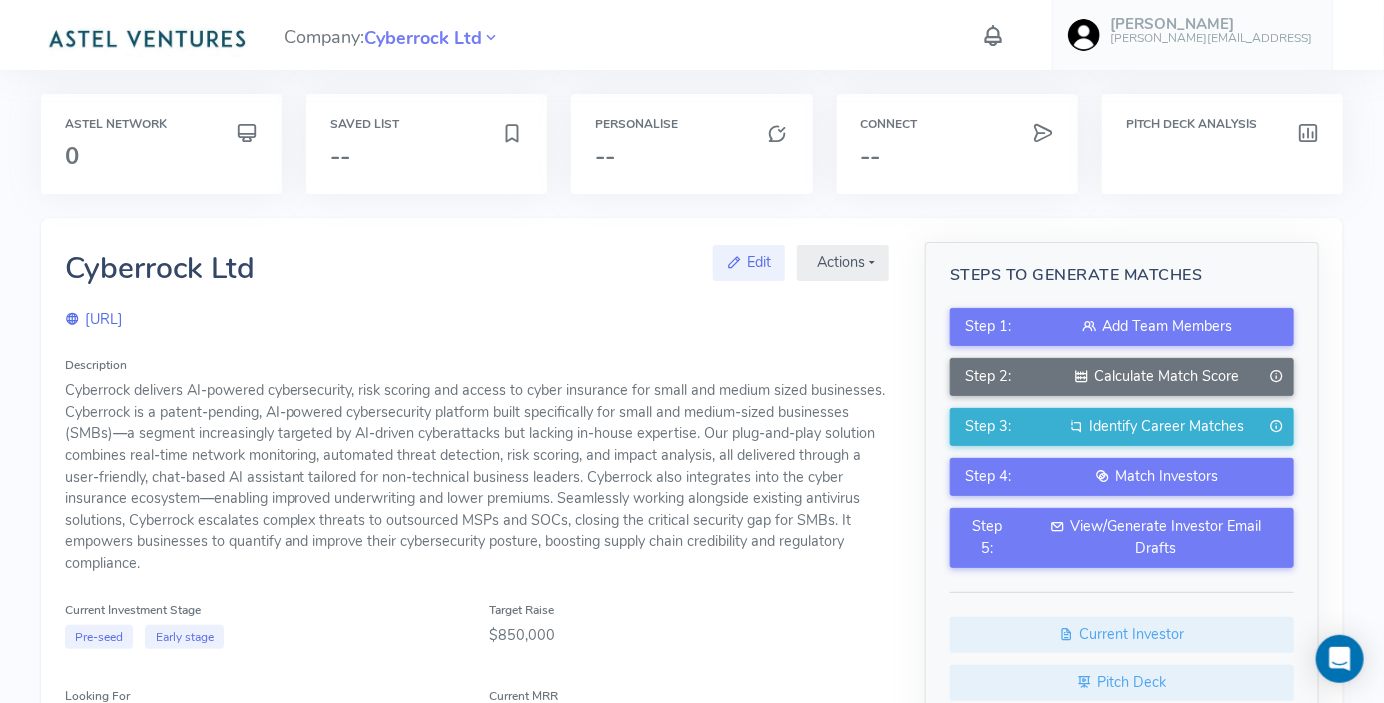 click at bounding box center [993, 35] 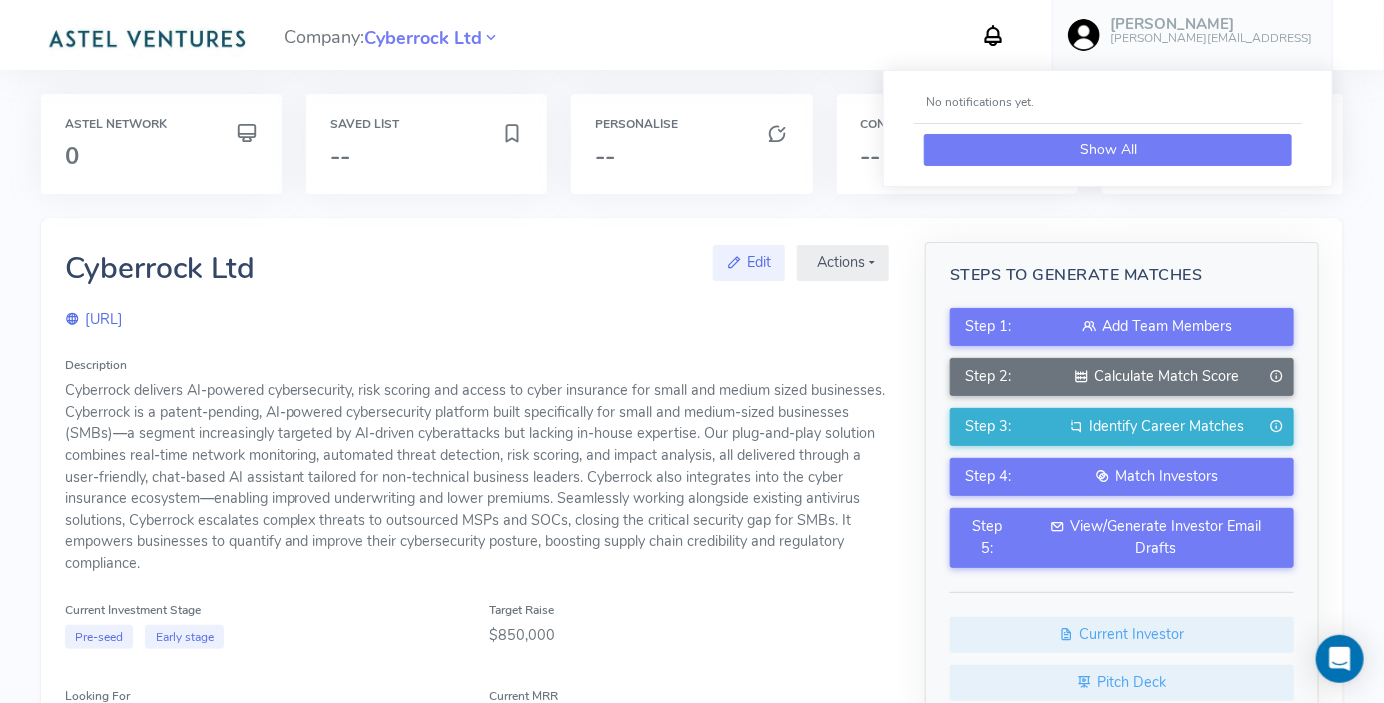click on "Show All" at bounding box center (1108, 150) 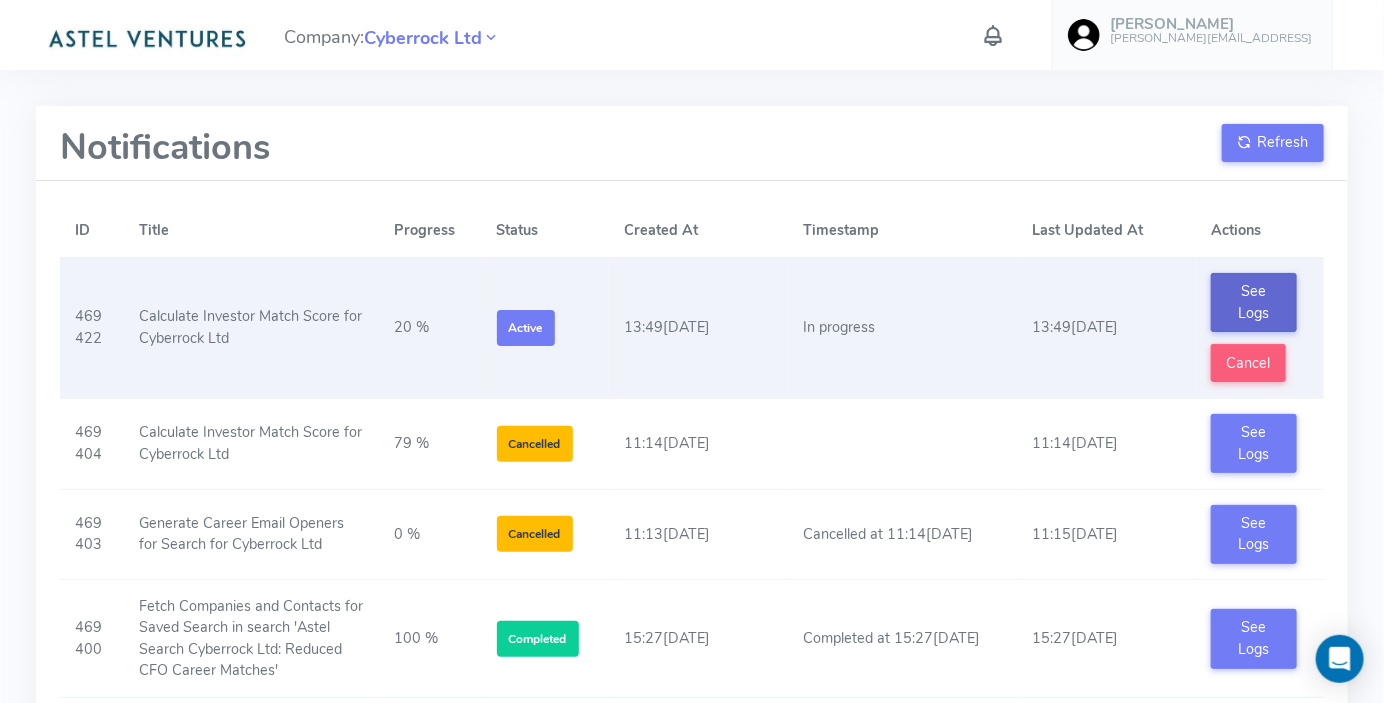 click on "See Logs" at bounding box center (1253, 303) 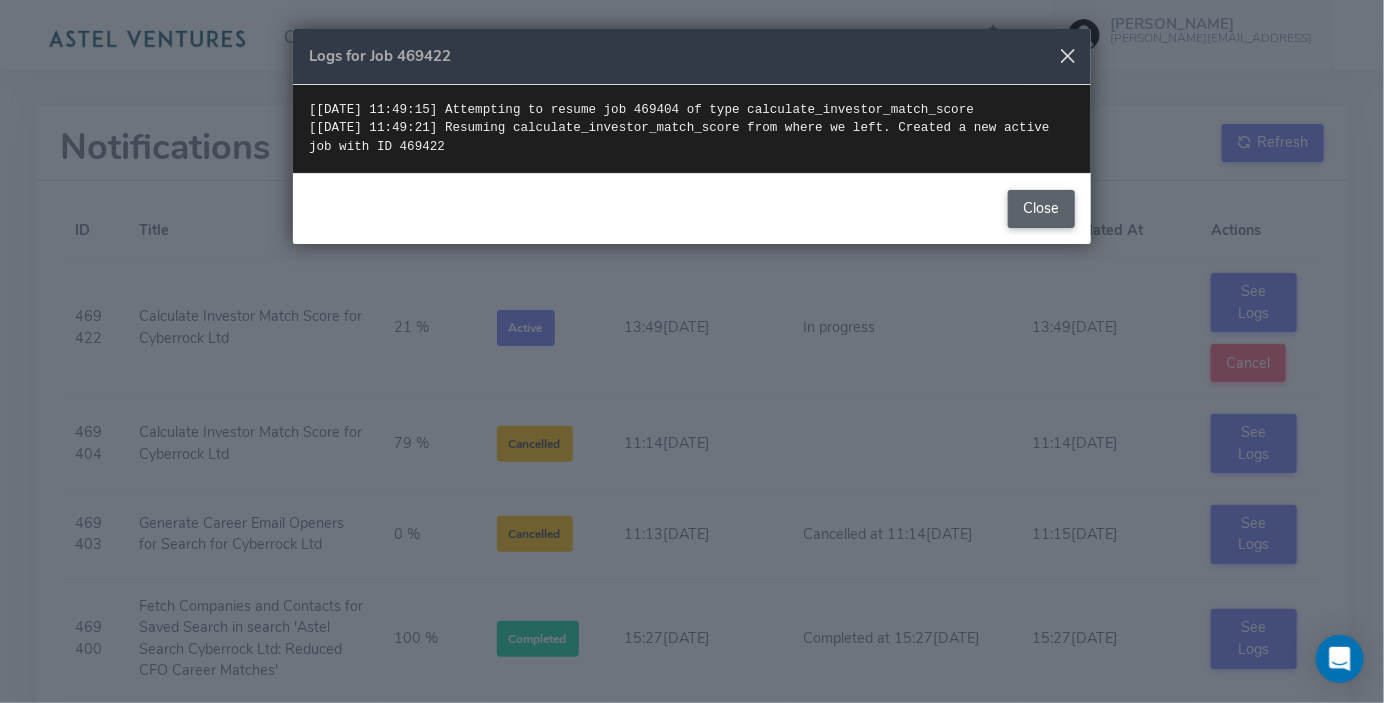 click on "Close" at bounding box center [1041, 209] 